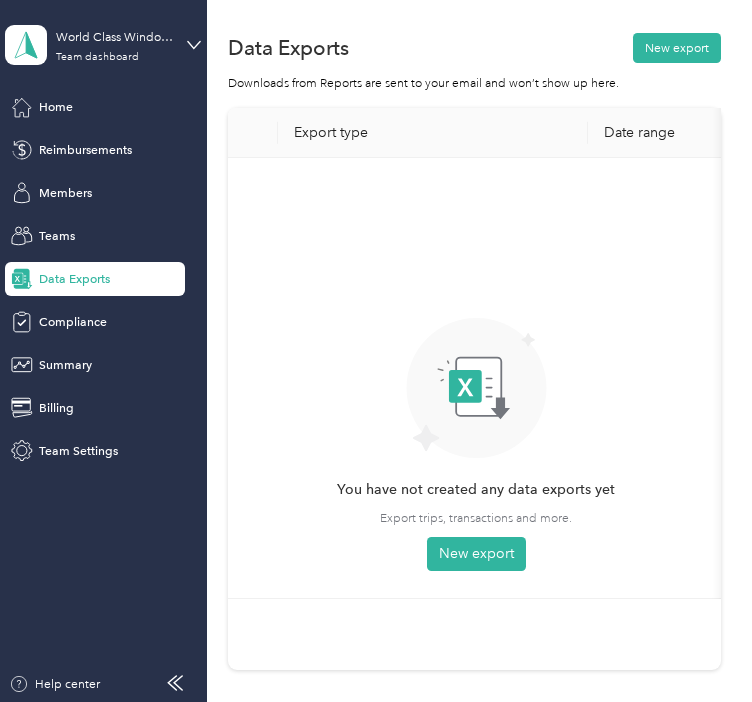 scroll, scrollTop: 0, scrollLeft: 0, axis: both 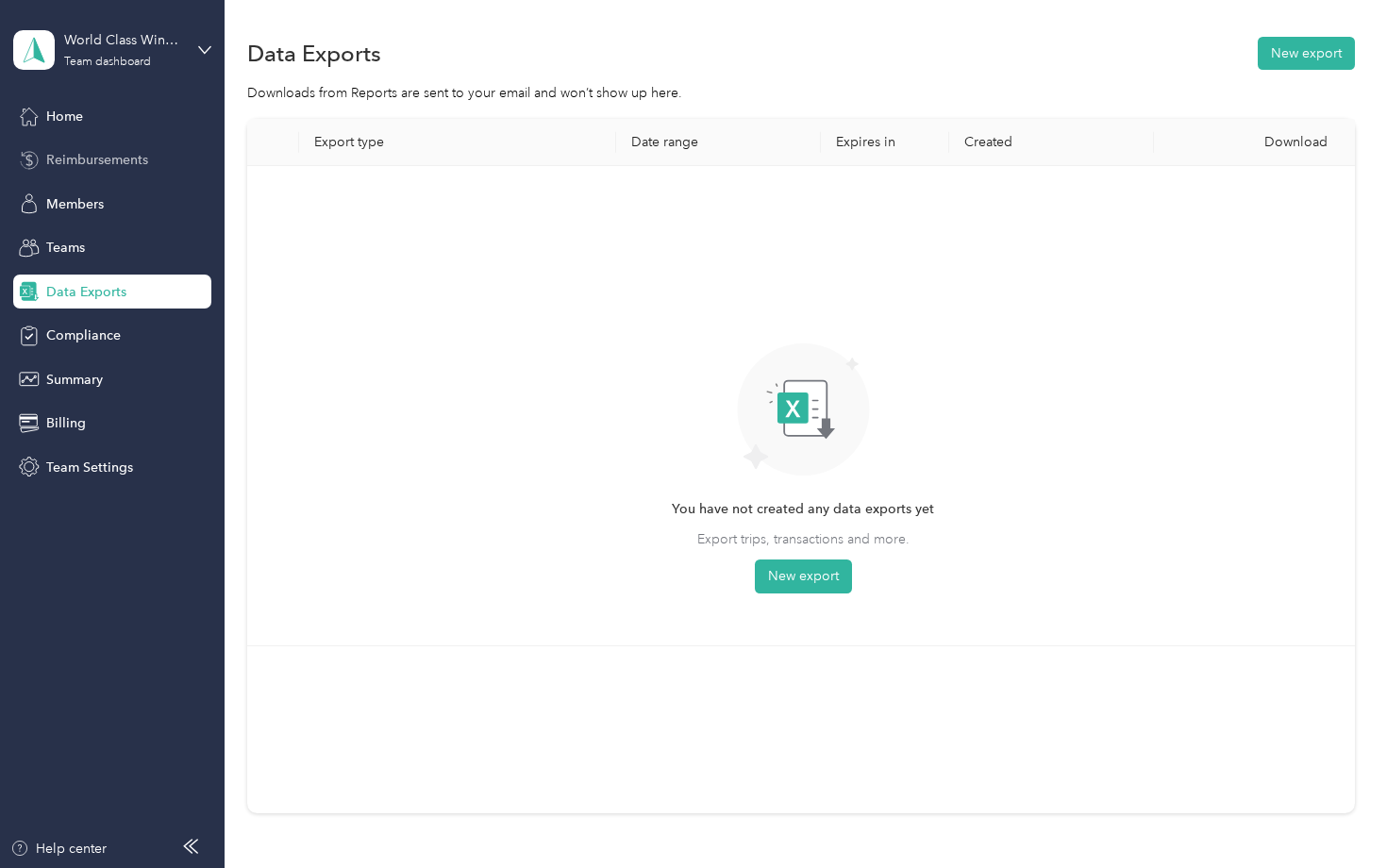 click on "Reimbursements" at bounding box center (97, 159) 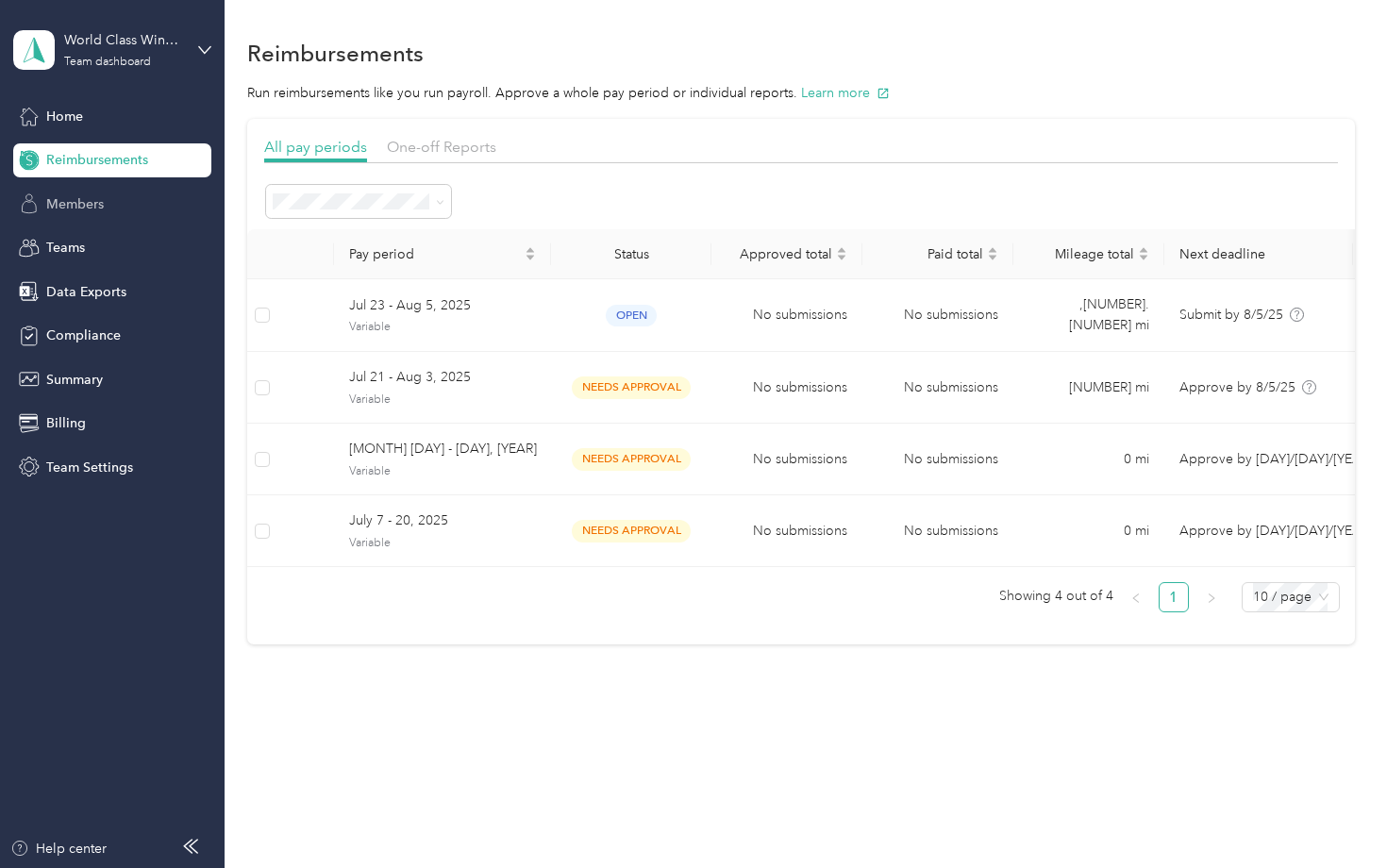 click on "Members" at bounding box center [112, 204] 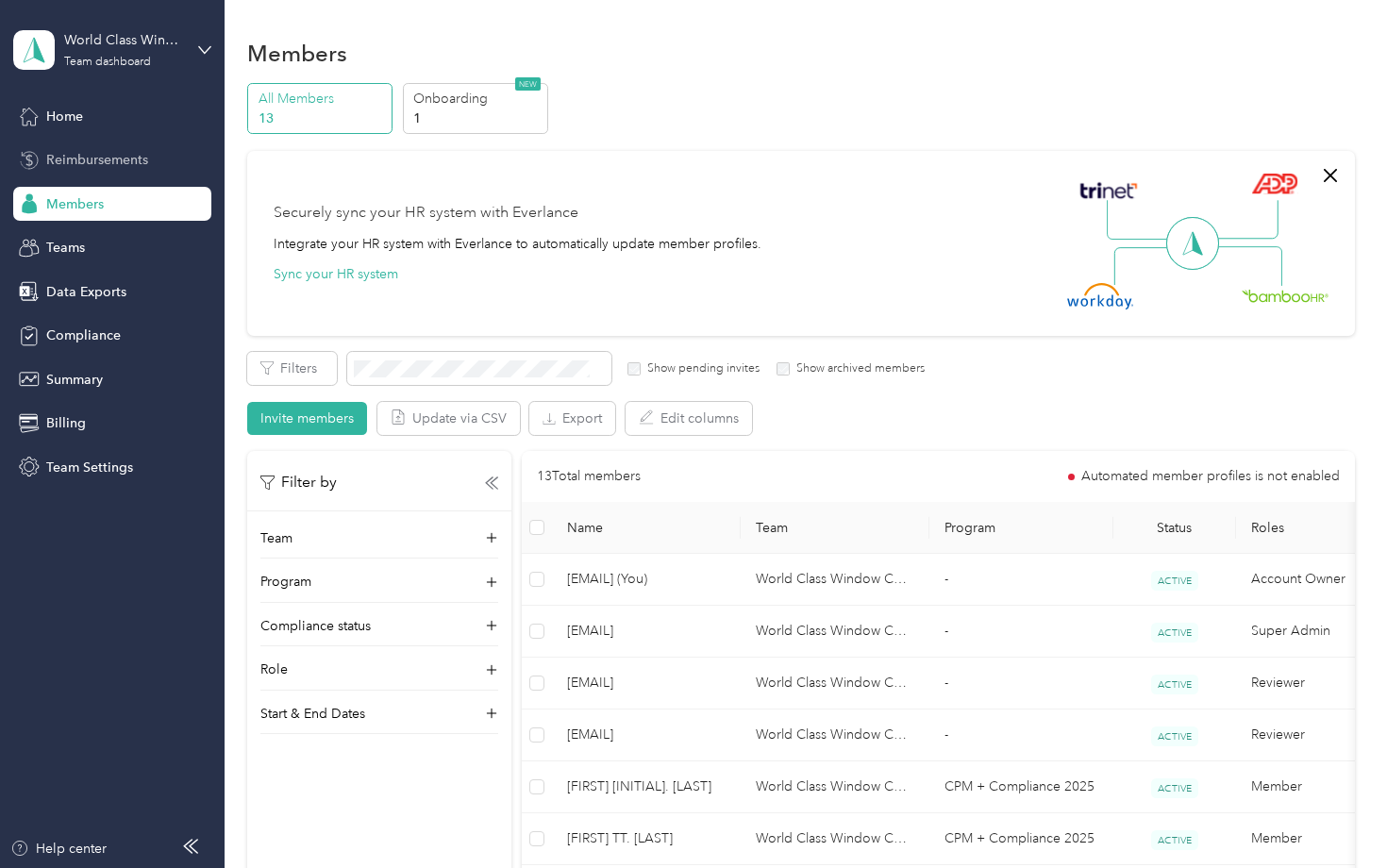 click on "Reimbursements" at bounding box center (112, 160) 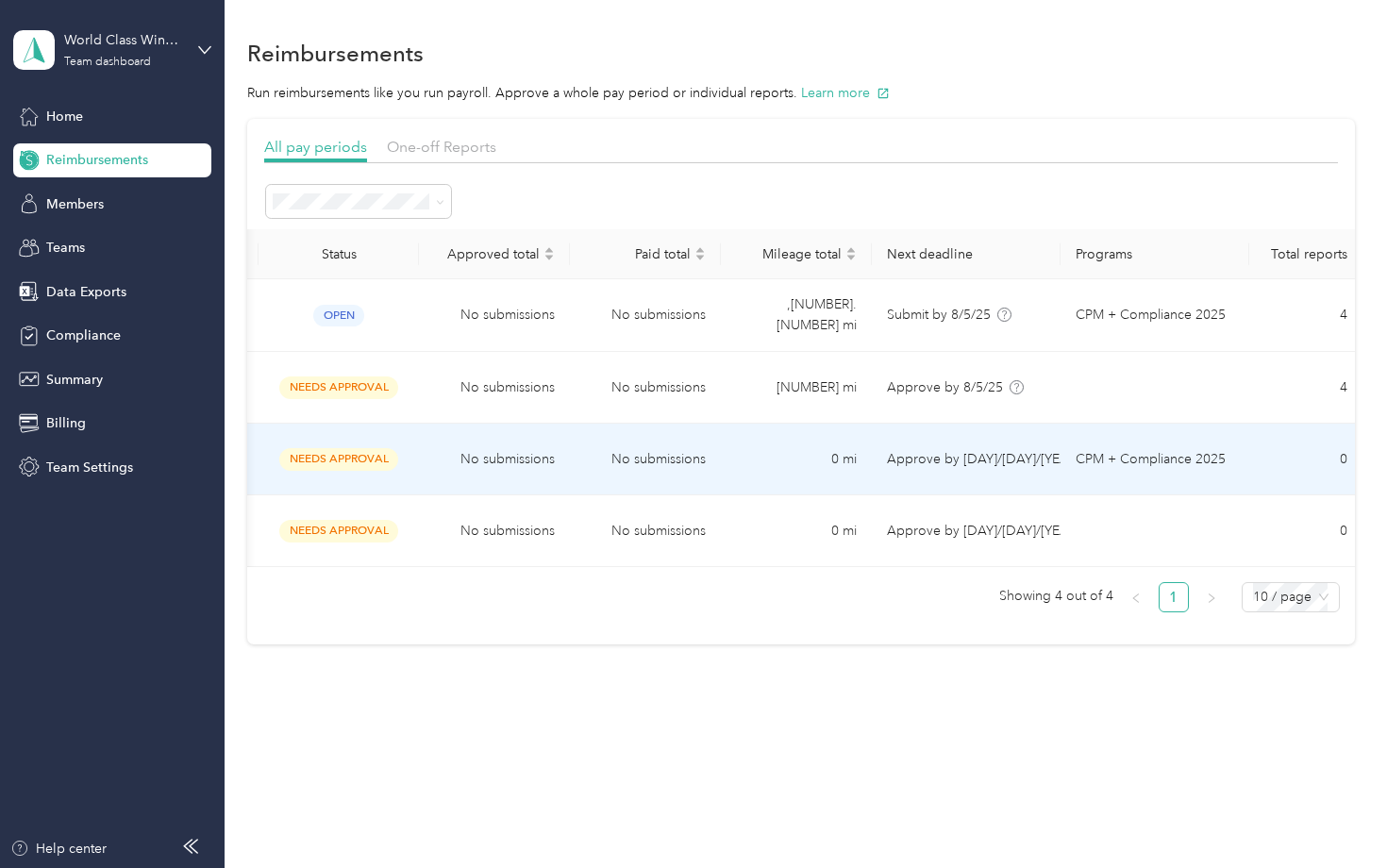 scroll, scrollTop: 0, scrollLeft: 292, axis: horizontal 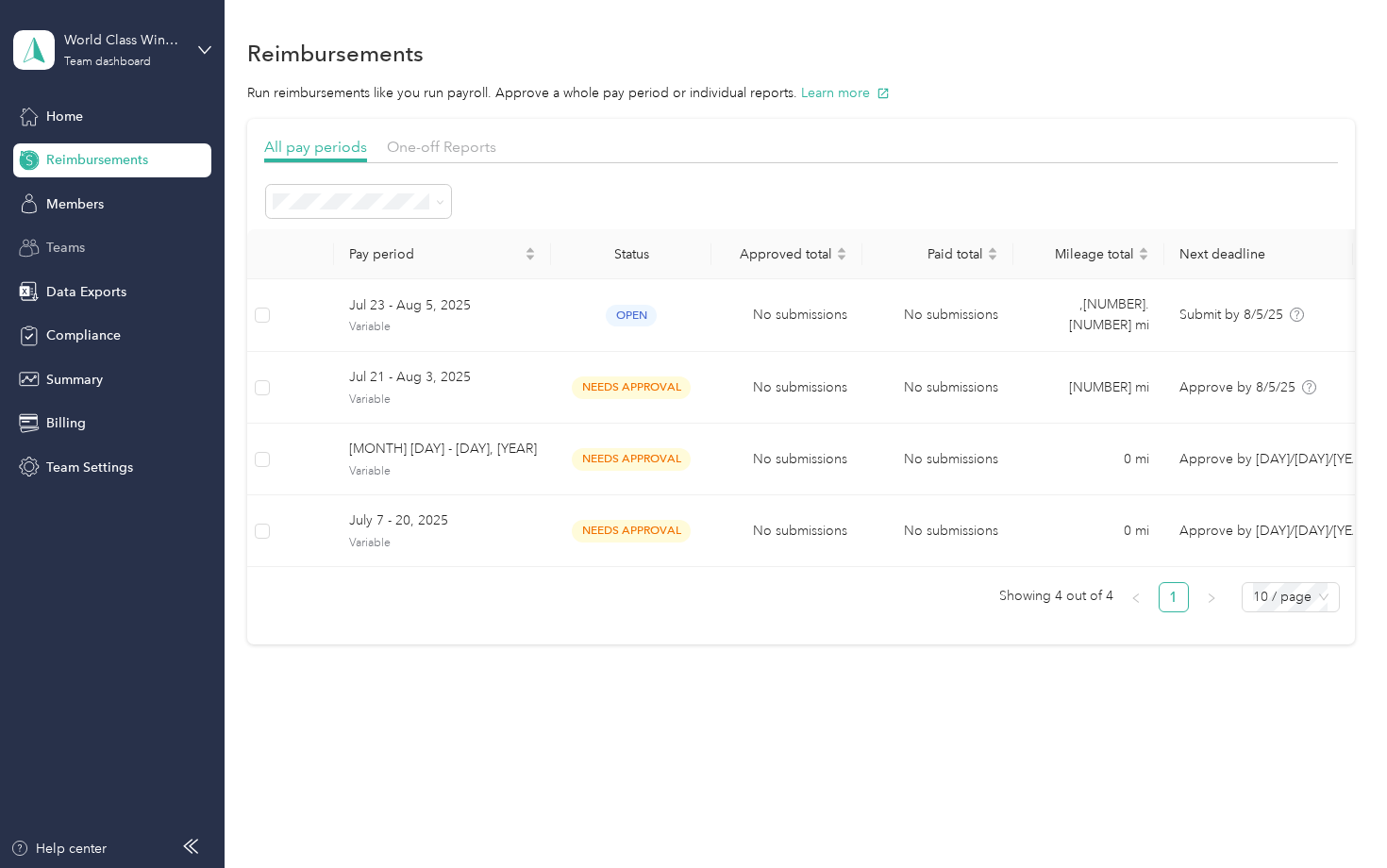 click on "Teams" at bounding box center (112, 248) 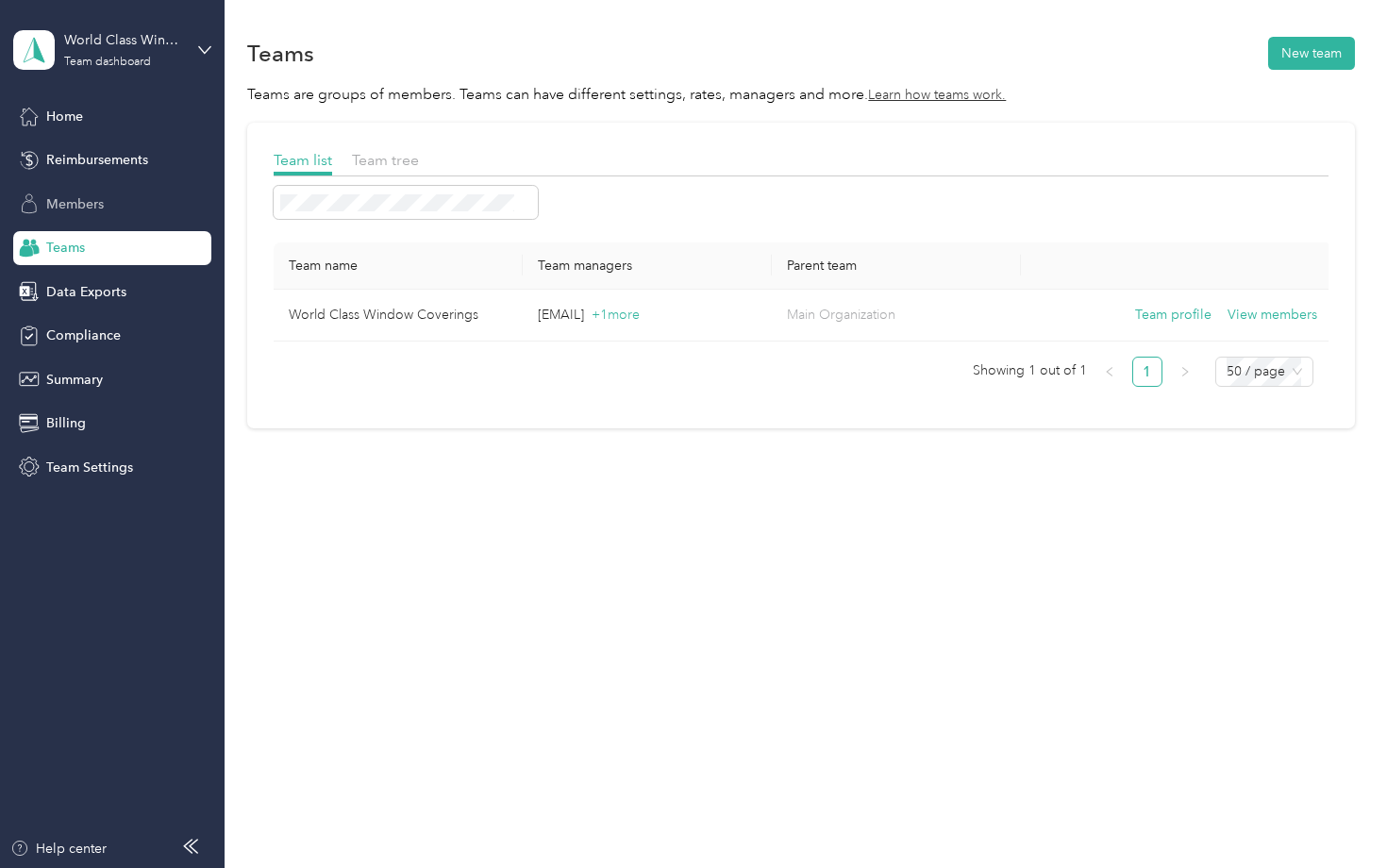 click on "Members" at bounding box center (75, 204) 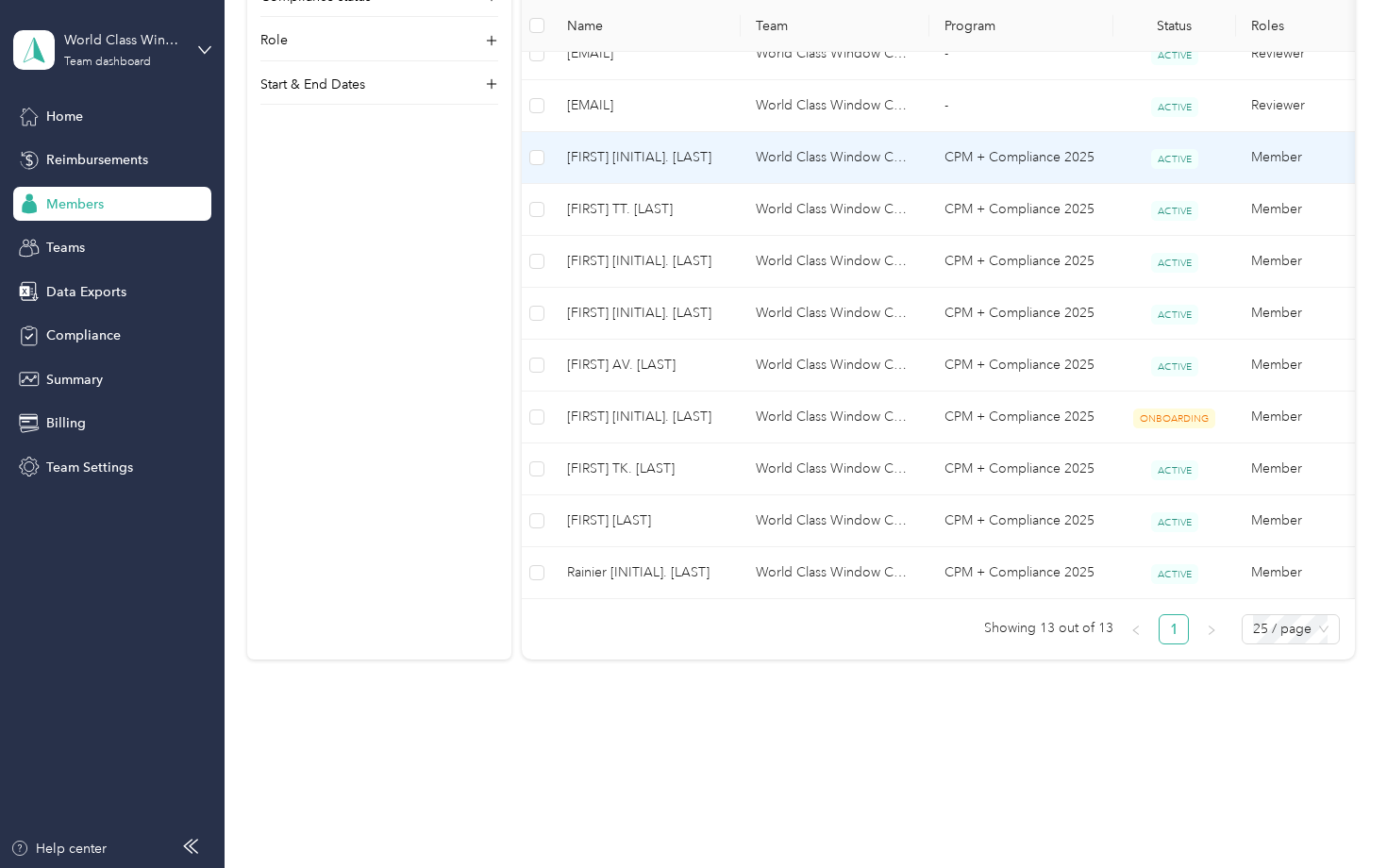 scroll, scrollTop: 632, scrollLeft: 0, axis: vertical 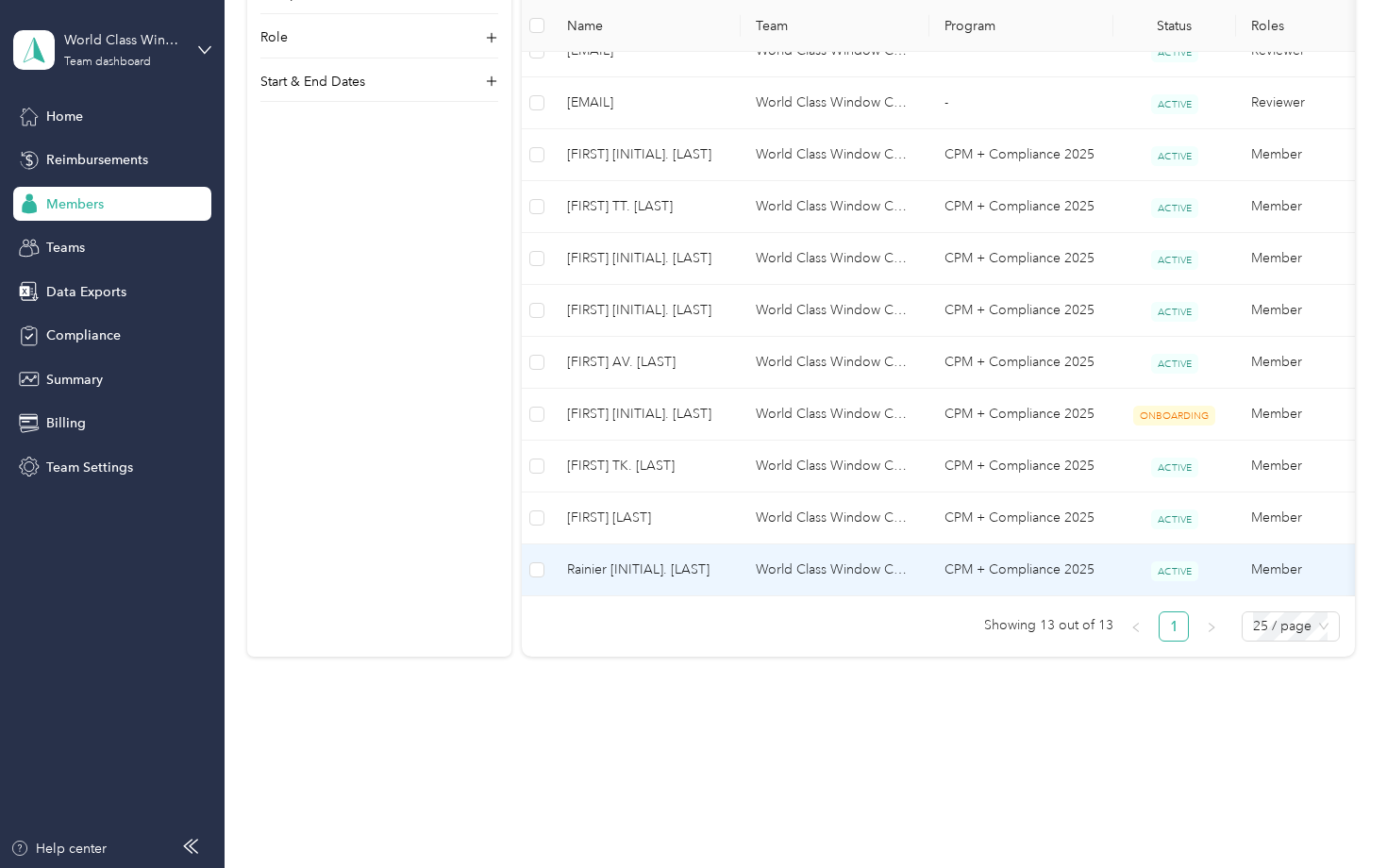 click on "Rainier [INITIAL]. [LAST]" at bounding box center [646, 570] 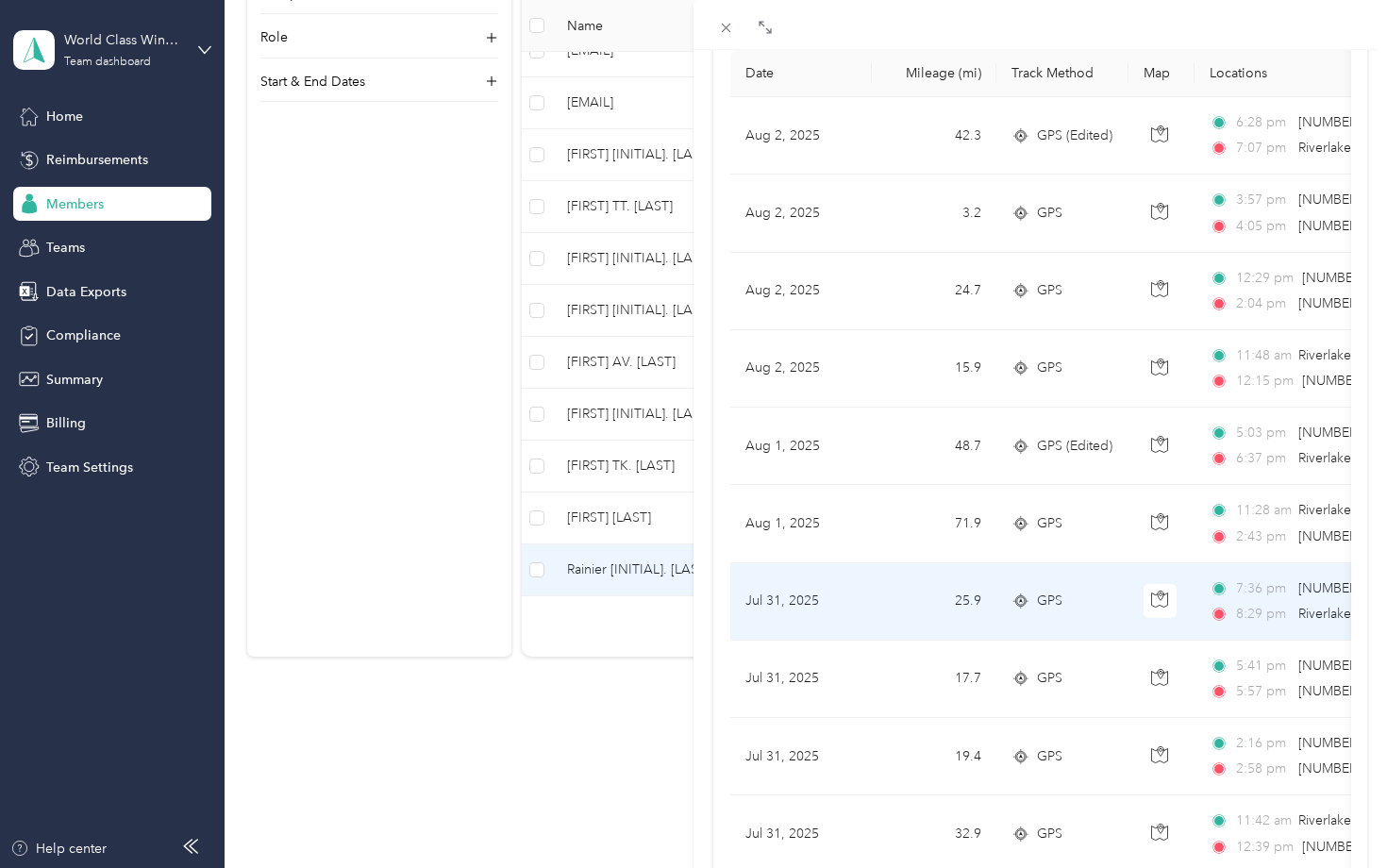 scroll, scrollTop: 210, scrollLeft: 0, axis: vertical 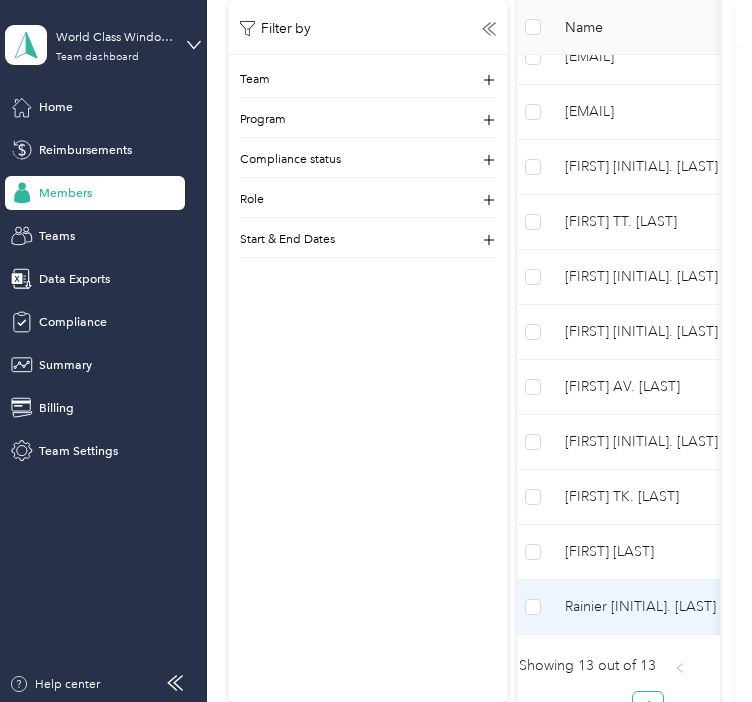 click on "Rainier [INITIAL]. [LAST] Archive Trips Expenses Reports Member info Program Rates Work hours Trips Date Mileage (mi) Track Method Map Locations Mileage value Purpose               [MONTH] [DAY], [YEAR] [NUMBER].[NUMBER] GPS (Edited) [TIME] [NUMBER]–[NUMBER] [STREET], [CITY], [STATE] [TIME] Riverlake office ([NUMBER] [STREET], [CITY], [STATE], [COUNTRY], [CITY], [STATE]) $[NUMBER].[NUMBER] World Class Window Coverings [MONTH] [DAY], [YEAR] [NUMBER].[NUMBER] GPS [TIME] [NUMBER] [STREET], [CITY], [CITY], [STATE] [TIME] [NUMBER]–[NUMBER] [STREET], [CITY], [STATE] $[NUMBER].[NUMBER] World Class Window Coverings [MONTH] [DAY], [YEAR] [NUMBER].[NUMBER] GPS [TIME] [NUMBER] [STREET], [CITY], [STATE] [TIME] [NUMBER] [STREET], [CITY], [CITY], [STATE] $[NUMBER].[NUMBER] World Class Window Coverings [MONTH] [DAY], [YEAR] [NUMBER].[NUMBER] GPS [TIME] Riverlake office ([NUMBER] [STREET], [CITY], [STATE], [COUNTRY], [CITY], [STATE]) [TIME] [NUMBER] [STREET], [CITY], [STATE] $[NUMBER].[NUMBER] World Class Window Coverings [NUMBER].[NUMBER] GPS [TIME] [NUMBER] [STREET], [STREET], [CITY], [STATE] [TIME] Riverlake office ([NUMBER] [STREET], [CITY], [STATE], [COUNTRY], [CITY], [STATE]) $[NUMBER].[NUMBER] World Class Window Coverings [NUMBER].[NUMBER] GPS" at bounding box center (376, 351) 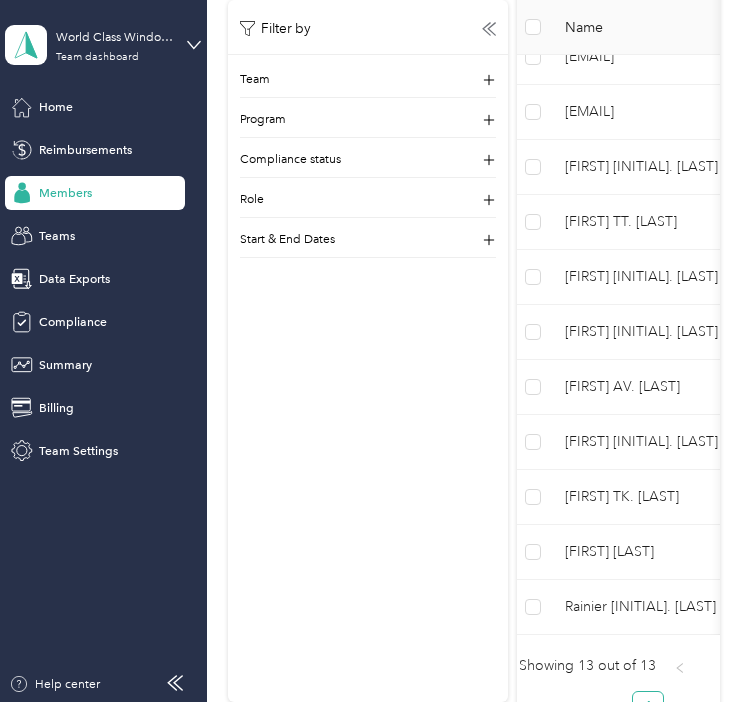scroll, scrollTop: 187, scrollLeft: 0, axis: vertical 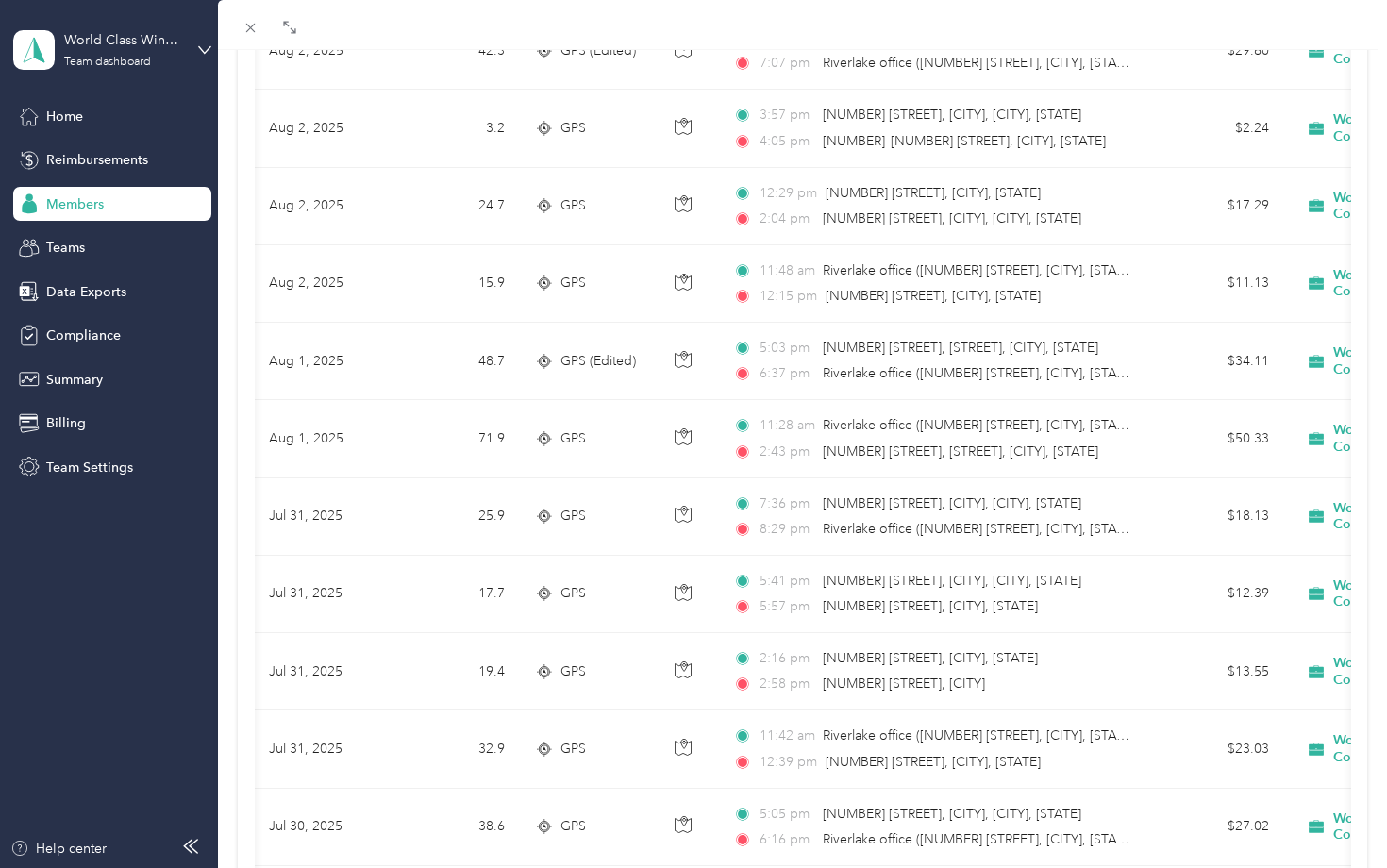 click on "Date Mileage (mi) Track Method Map Locations Mileage value Purpose               [MONTH] [DAY], [YEAR] [NUMBER].[NUMBER] GPS (Edited) [TIME] [NUMBER]–[NUMBER] [STREET], [CITY], [STATE] [TIME] Riverlake office ([NUMBER] [STREET], [CITY], [STATE], [COUNTRY], [CITY], [STATE]) $[NUMBER].[NUMBER] World Class Window Coverings [MONTH] [DAY], [YEAR] [NUMBER].[NUMBER] GPS [TIME] [NUMBER] [STREET], [CITY], [CITY], [STATE] [TIME] [NUMBER]–[NUMBER] [STREET], [CITY], [STATE] $[NUMBER].[NUMBER] World Class Window Coverings [MONTH] [DAY], [YEAR] [NUMBER].[NUMBER] GPS [TIME] [NUMBER] [STREET], [CITY], [STATE] [TIME] [NUMBER] [STREET], [CITY], [CITY], [STATE] $[NUMBER].[NUMBER] World Class Window Coverings [MONTH] [DAY], [YEAR] [NUMBER].[NUMBER] GPS [TIME] Riverlake office ([NUMBER] [STREET], [CITY], [STATE], [COUNTRY], [CITY], [STATE]) [TIME] [NUMBER] [STREET], [CITY], [STATE] $[NUMBER].[NUMBER] World Class Window Coverings [NUMBER].[NUMBER] GPS" at bounding box center [802, 968] 